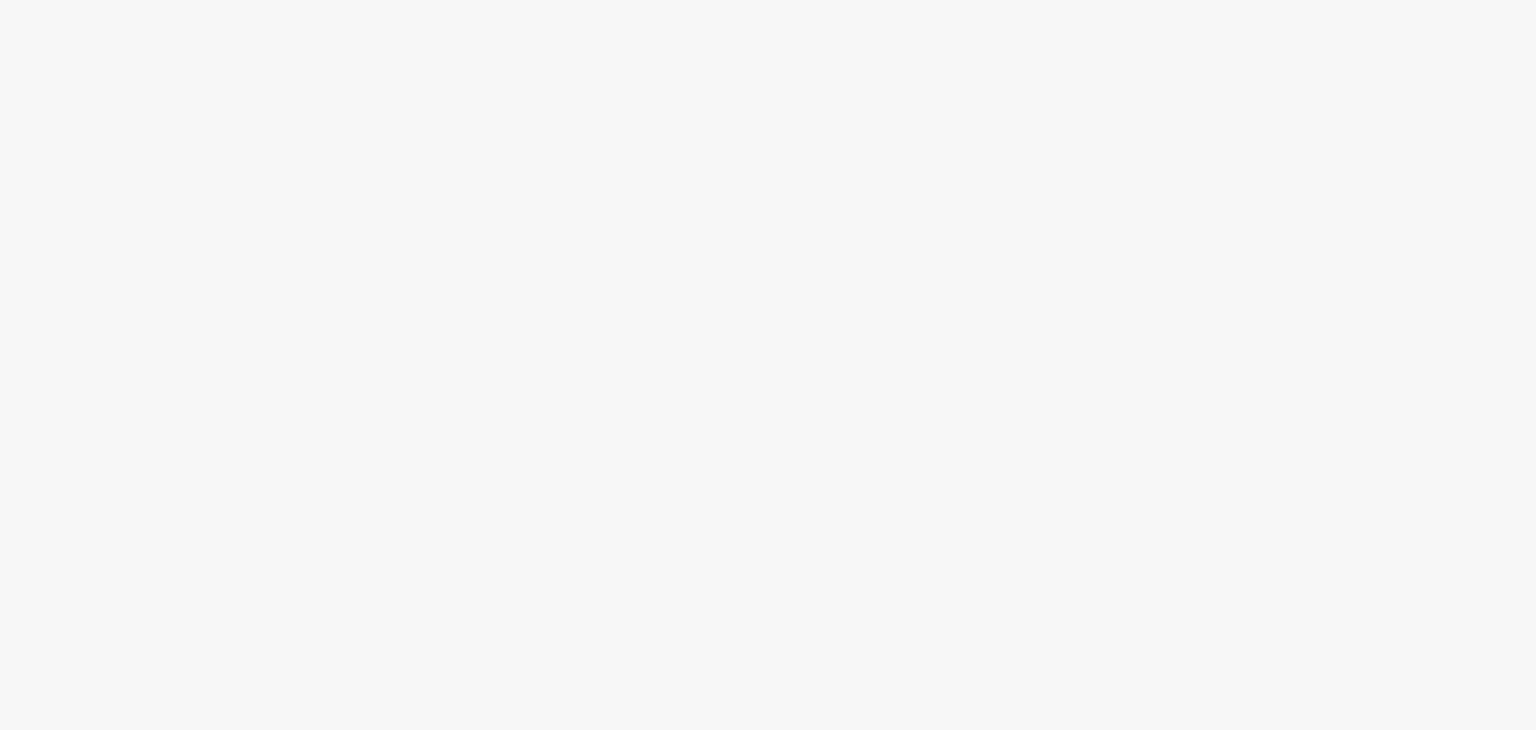 scroll, scrollTop: 0, scrollLeft: 0, axis: both 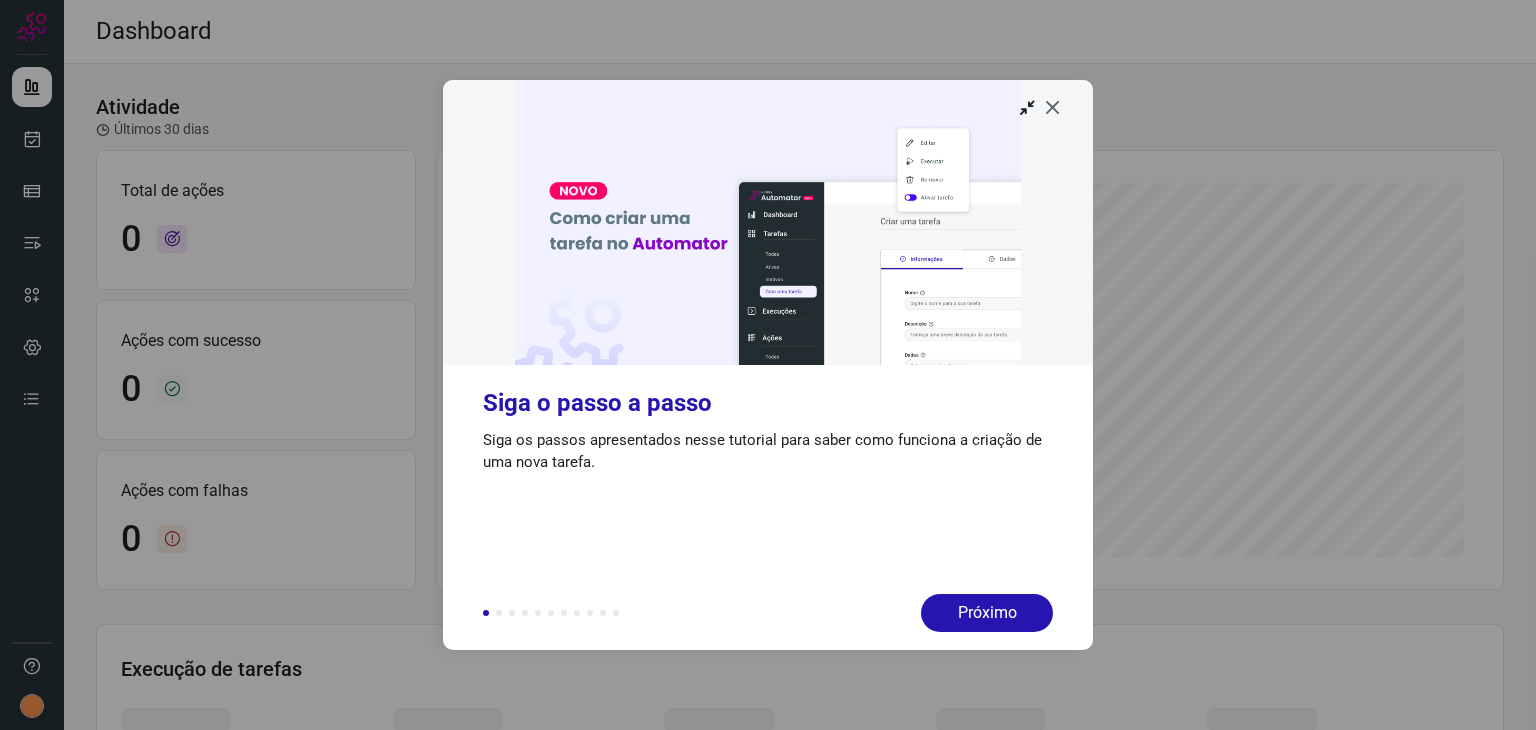 click at bounding box center [1053, 107] 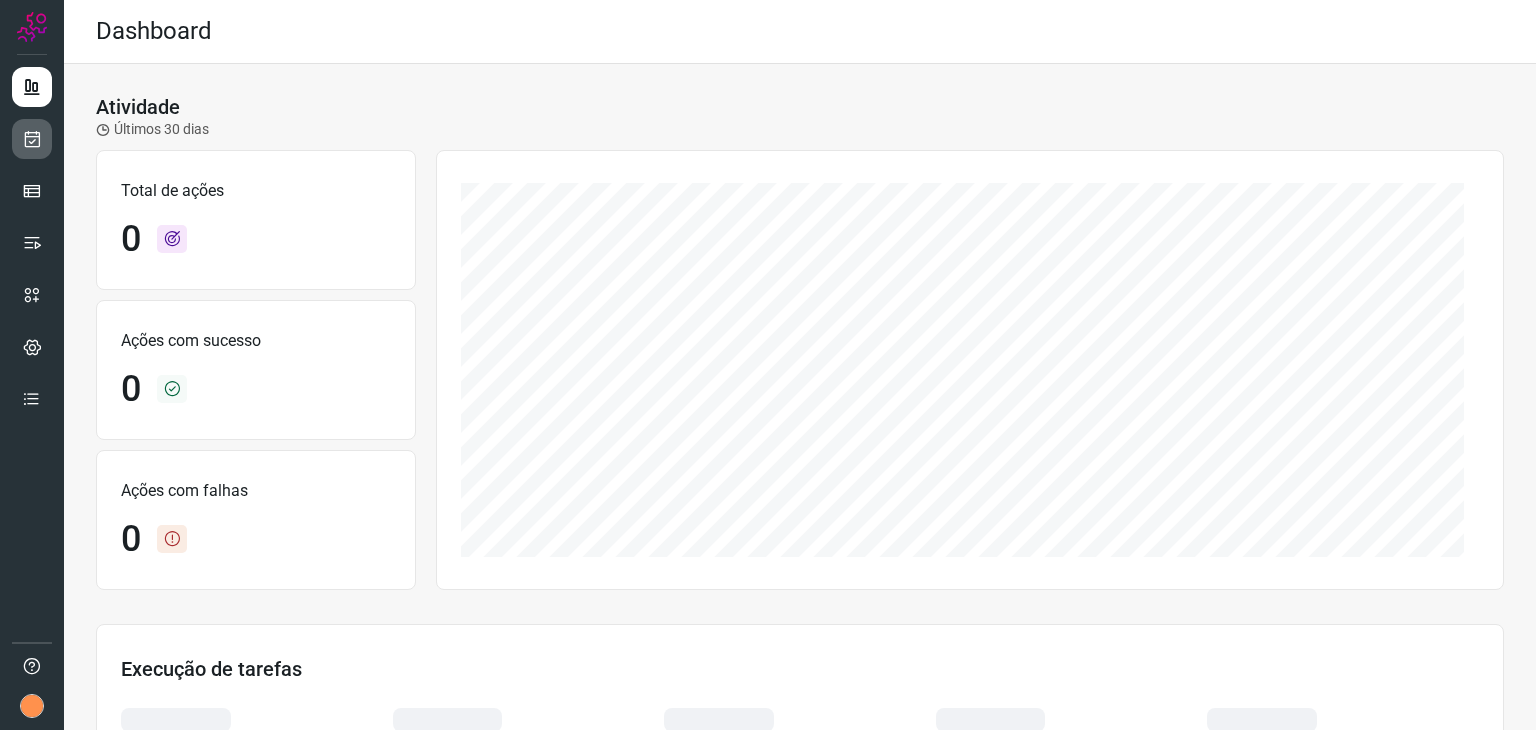 click at bounding box center [32, 139] 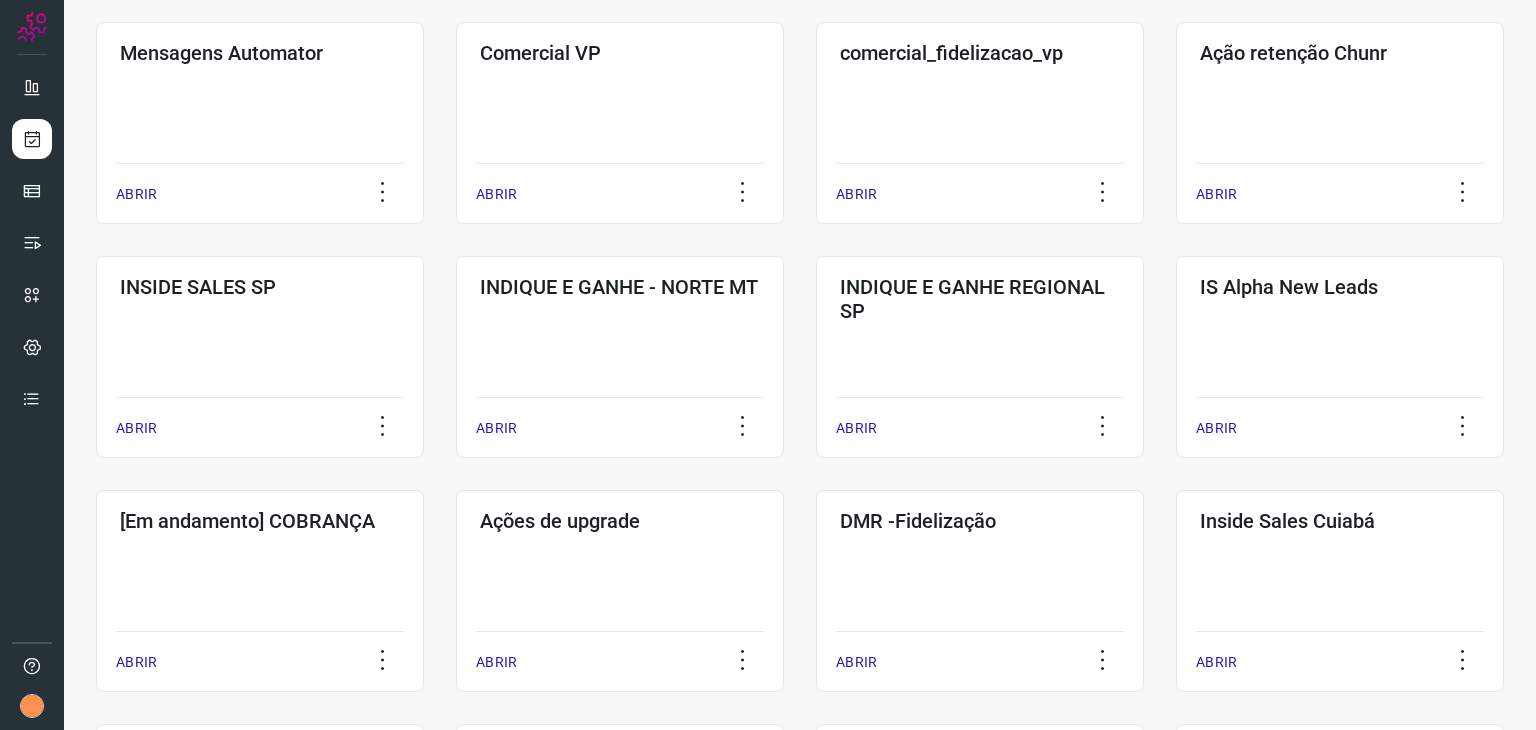 scroll, scrollTop: 600, scrollLeft: 0, axis: vertical 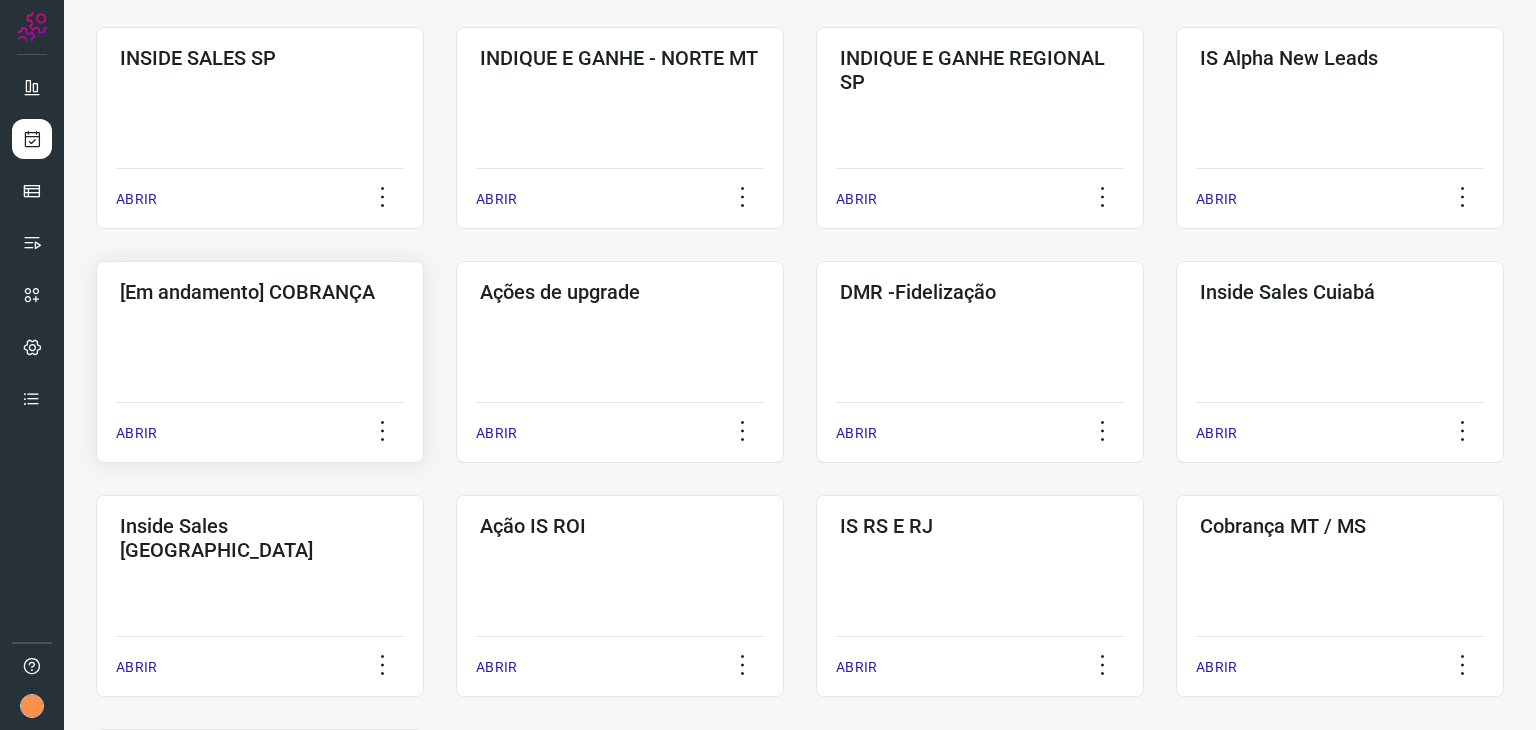click on "[Em andamento] COBRANÇA  ABRIR" 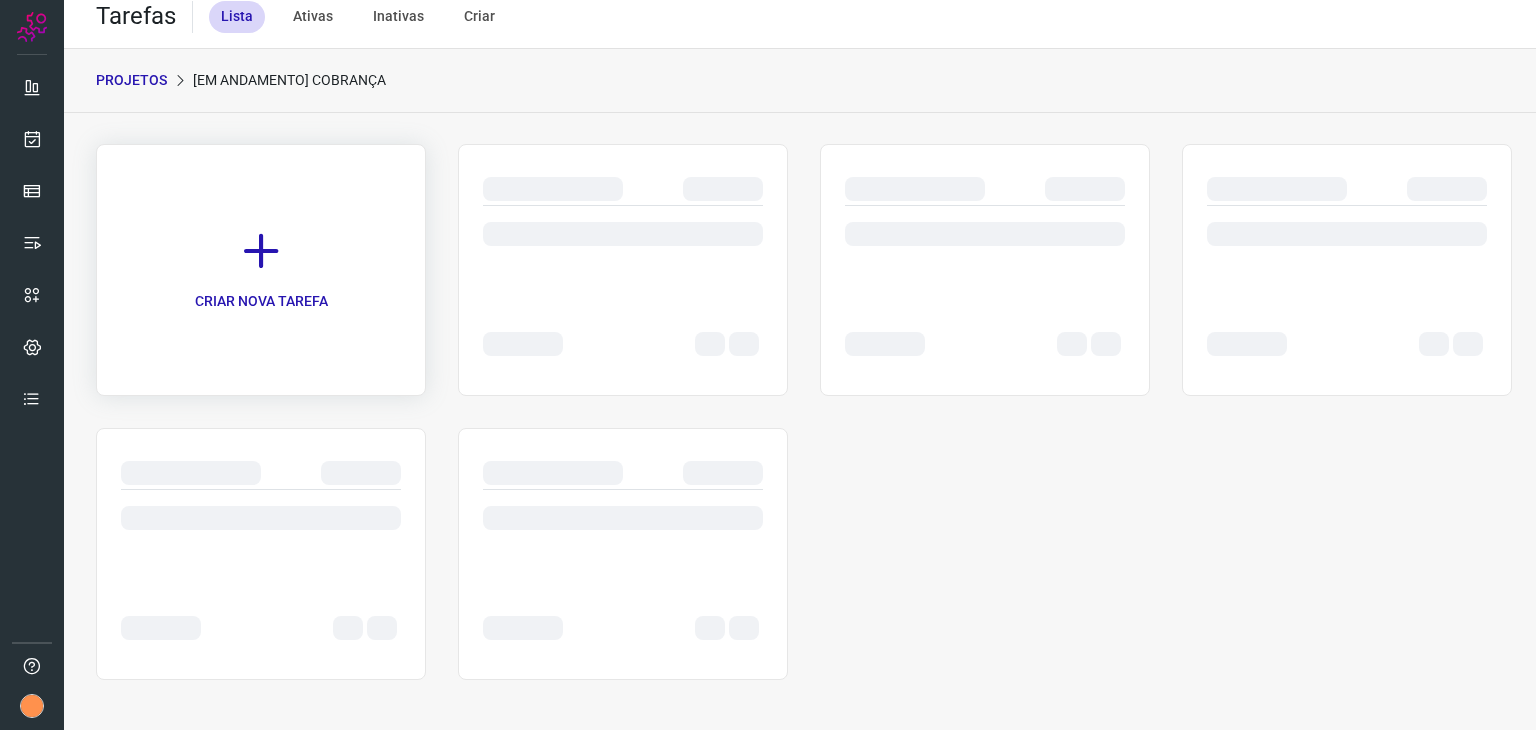 scroll, scrollTop: 15, scrollLeft: 0, axis: vertical 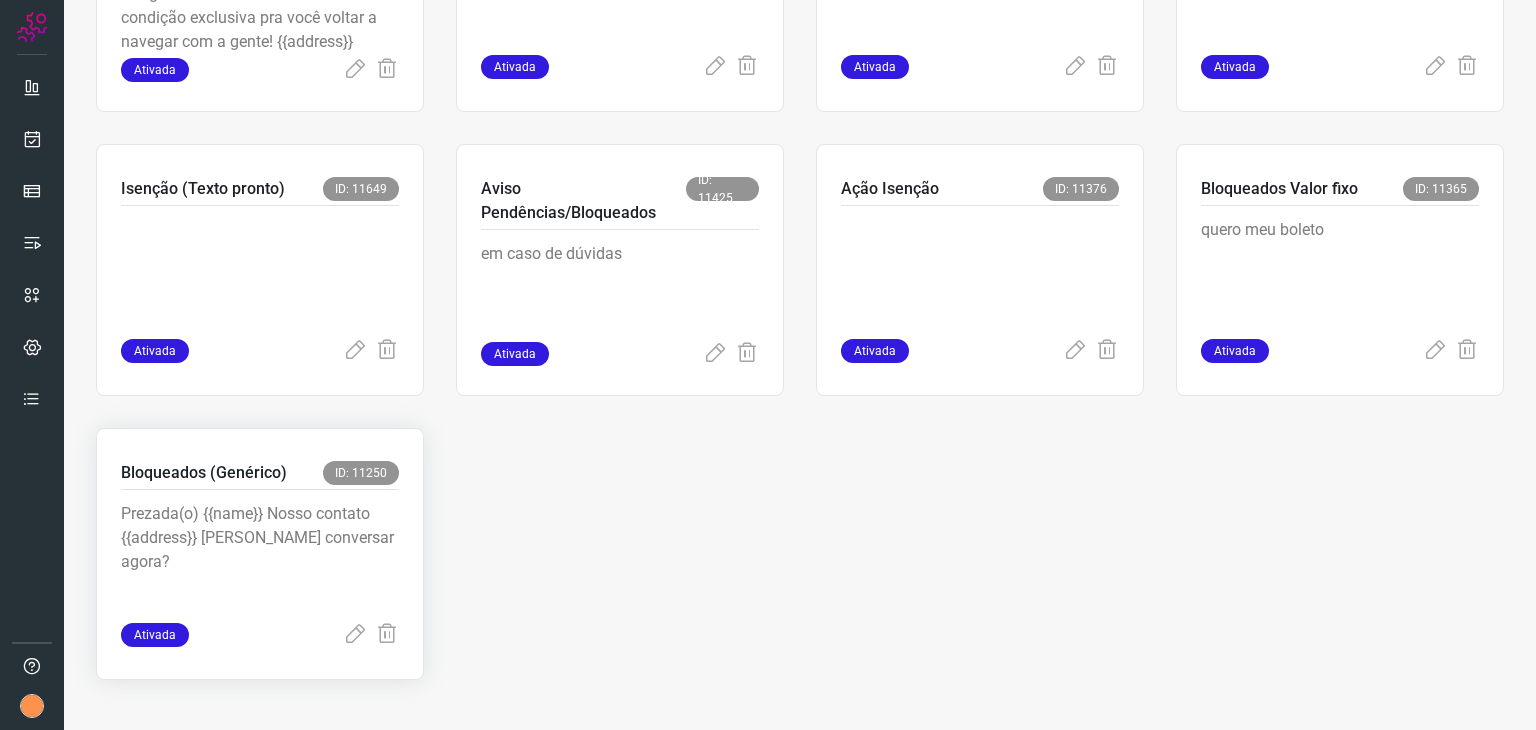 click on "Prezada(o) {{name}}  Nosso contato {{address}} [PERSON_NAME] conversar agora?" at bounding box center [260, 552] 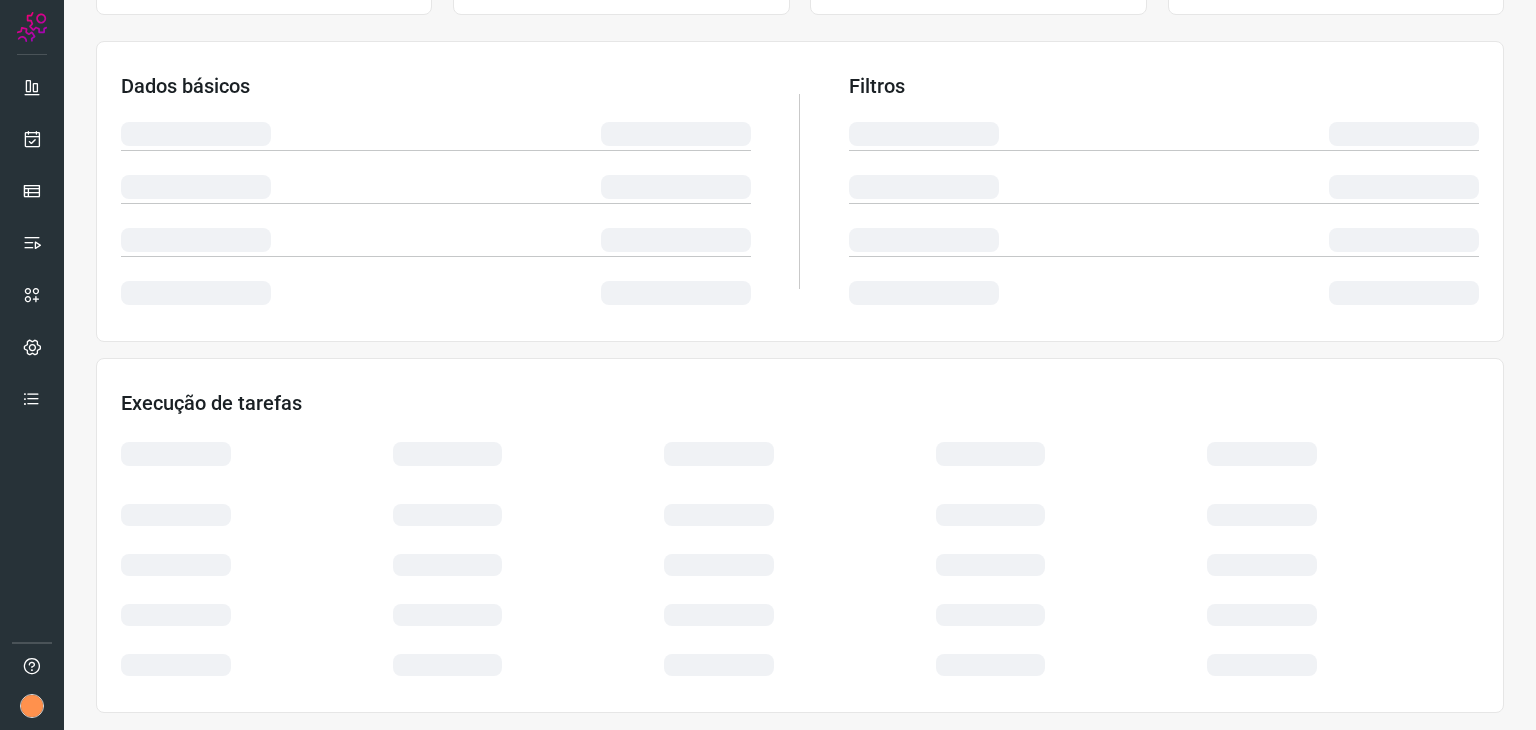 scroll, scrollTop: 0, scrollLeft: 0, axis: both 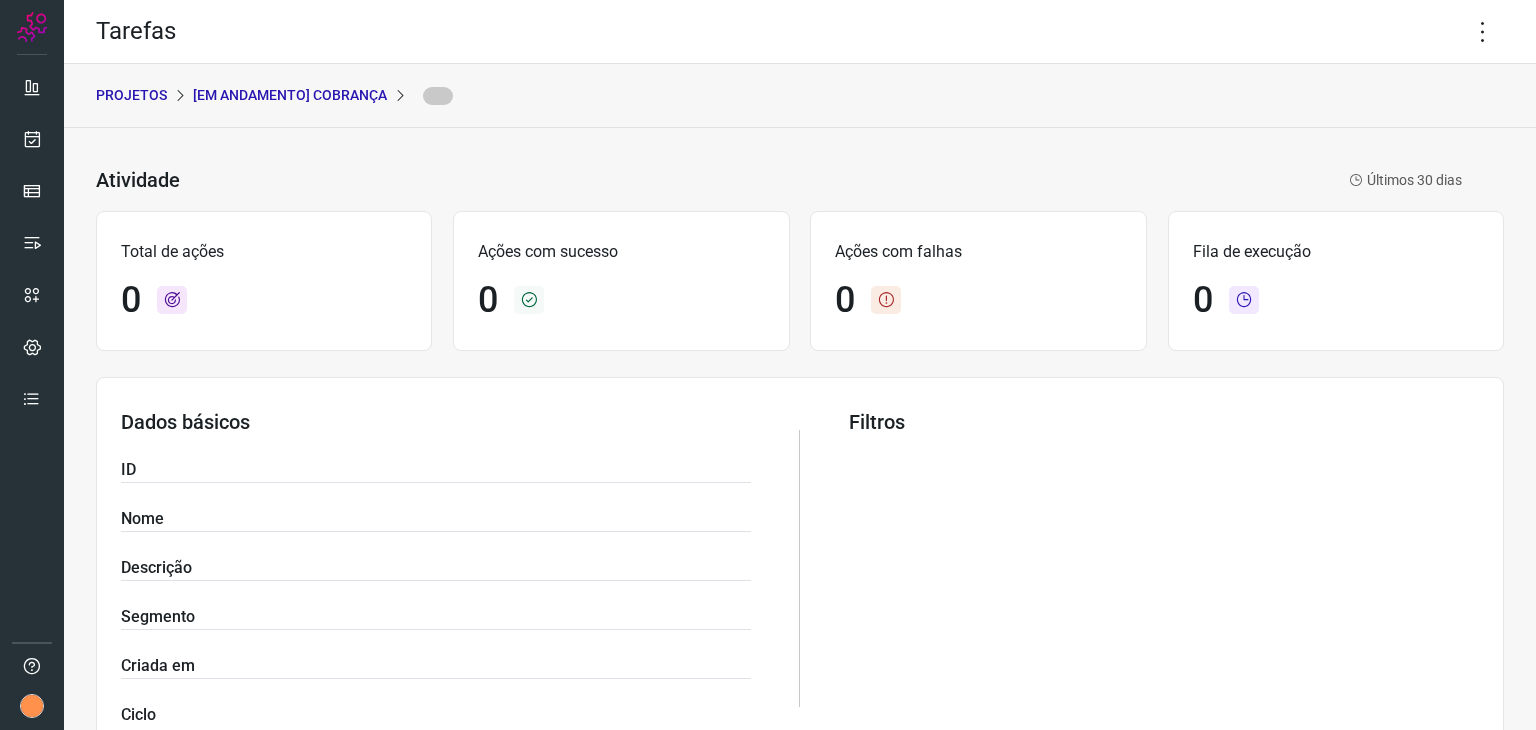 click on "Tarefas" at bounding box center [800, 32] 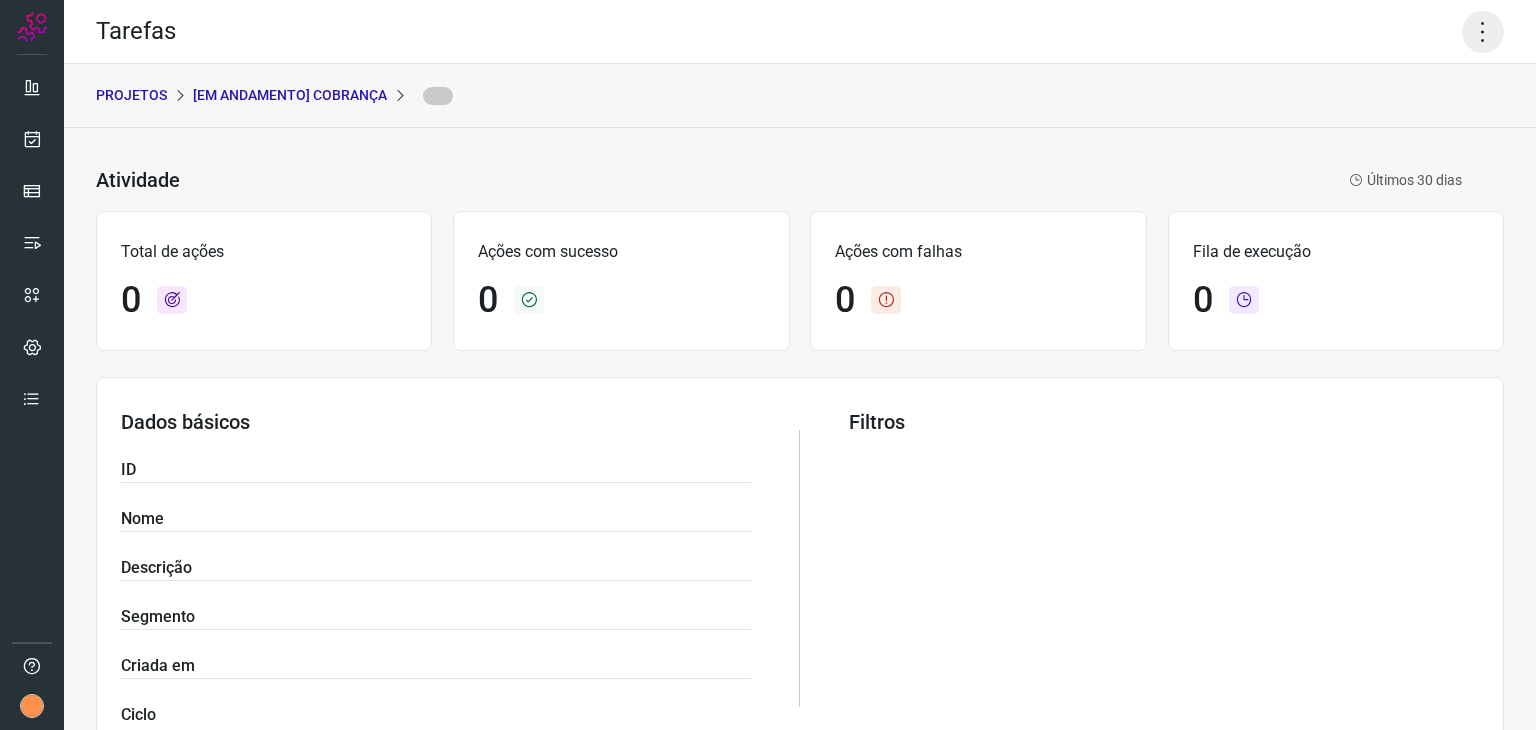 click 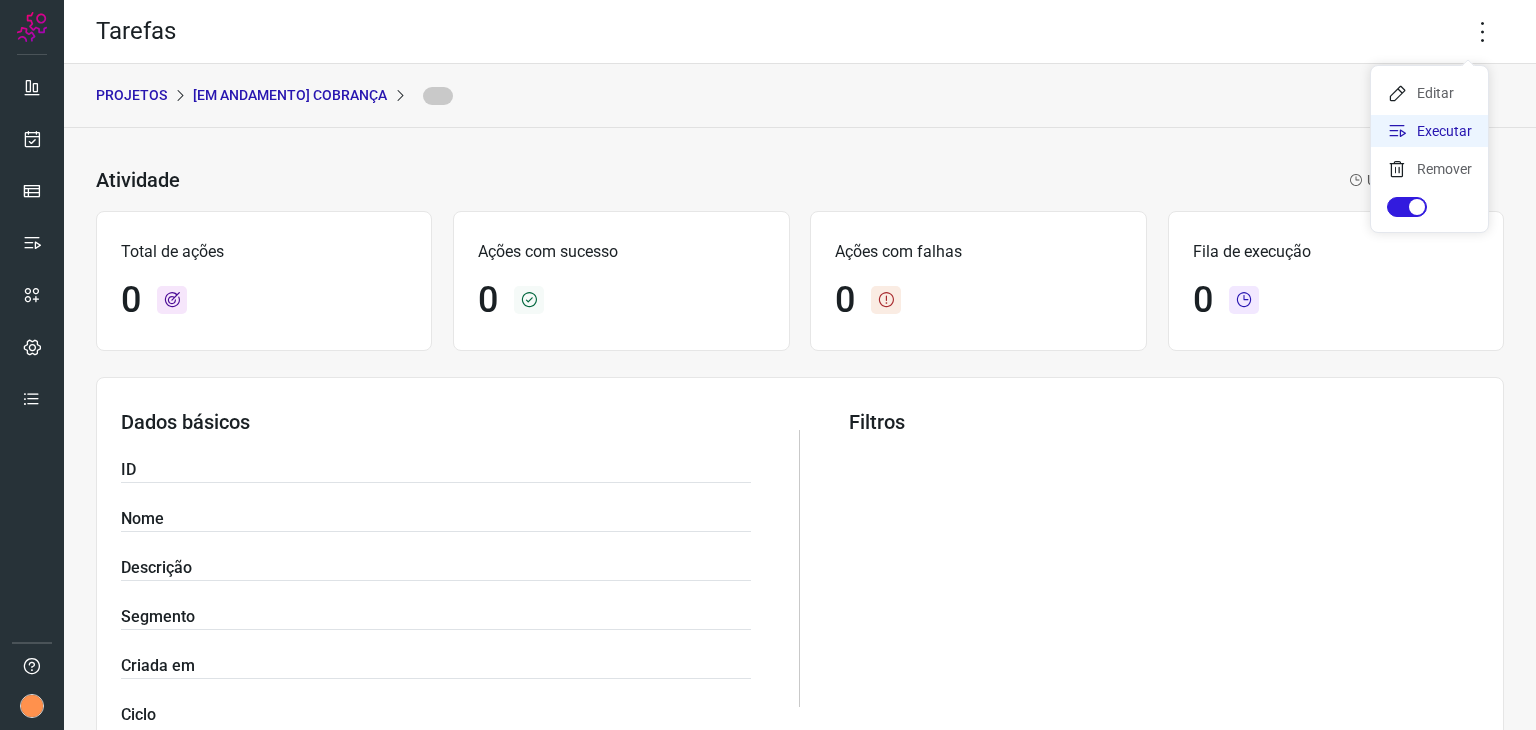 click on "Executar" 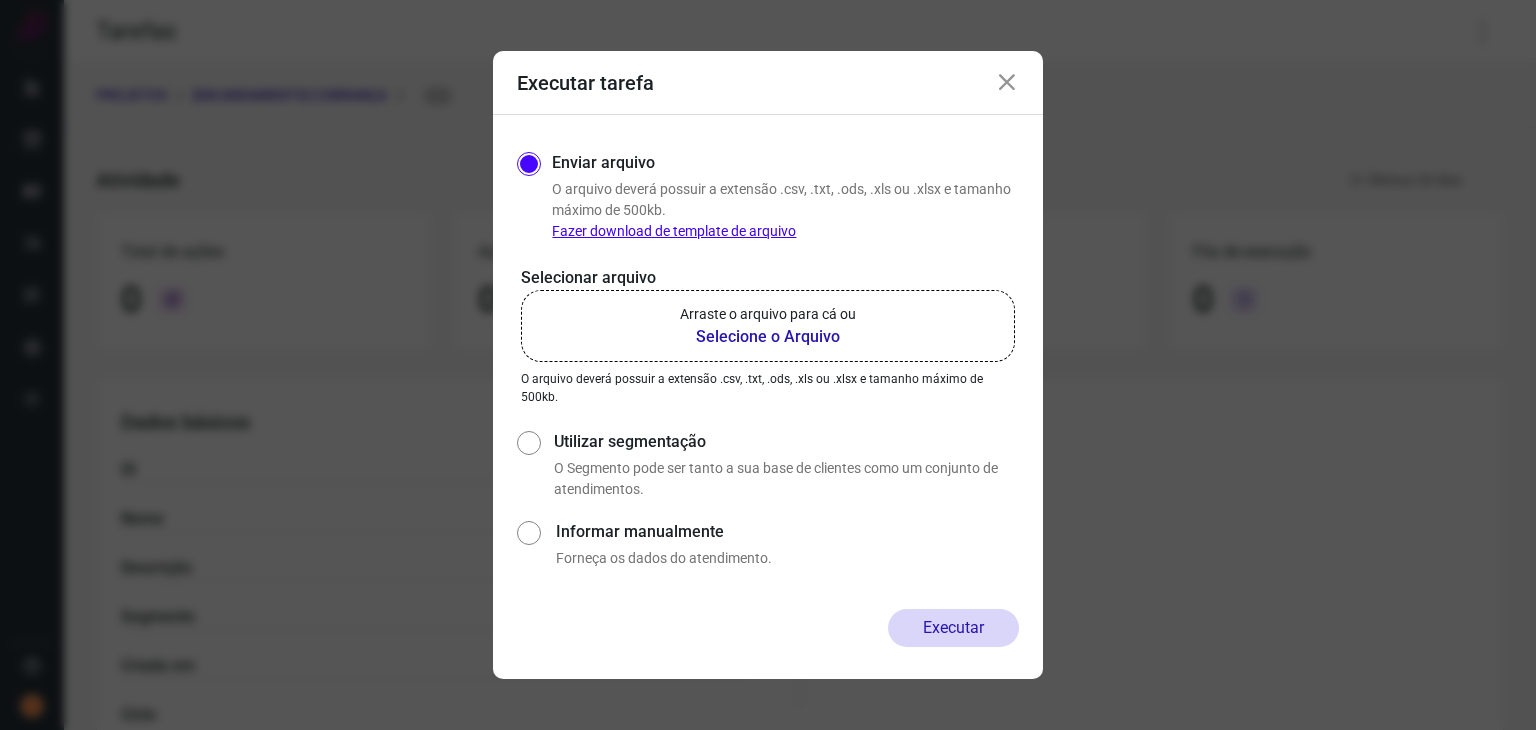 click on "Selecione o Arquivo" at bounding box center [768, 337] 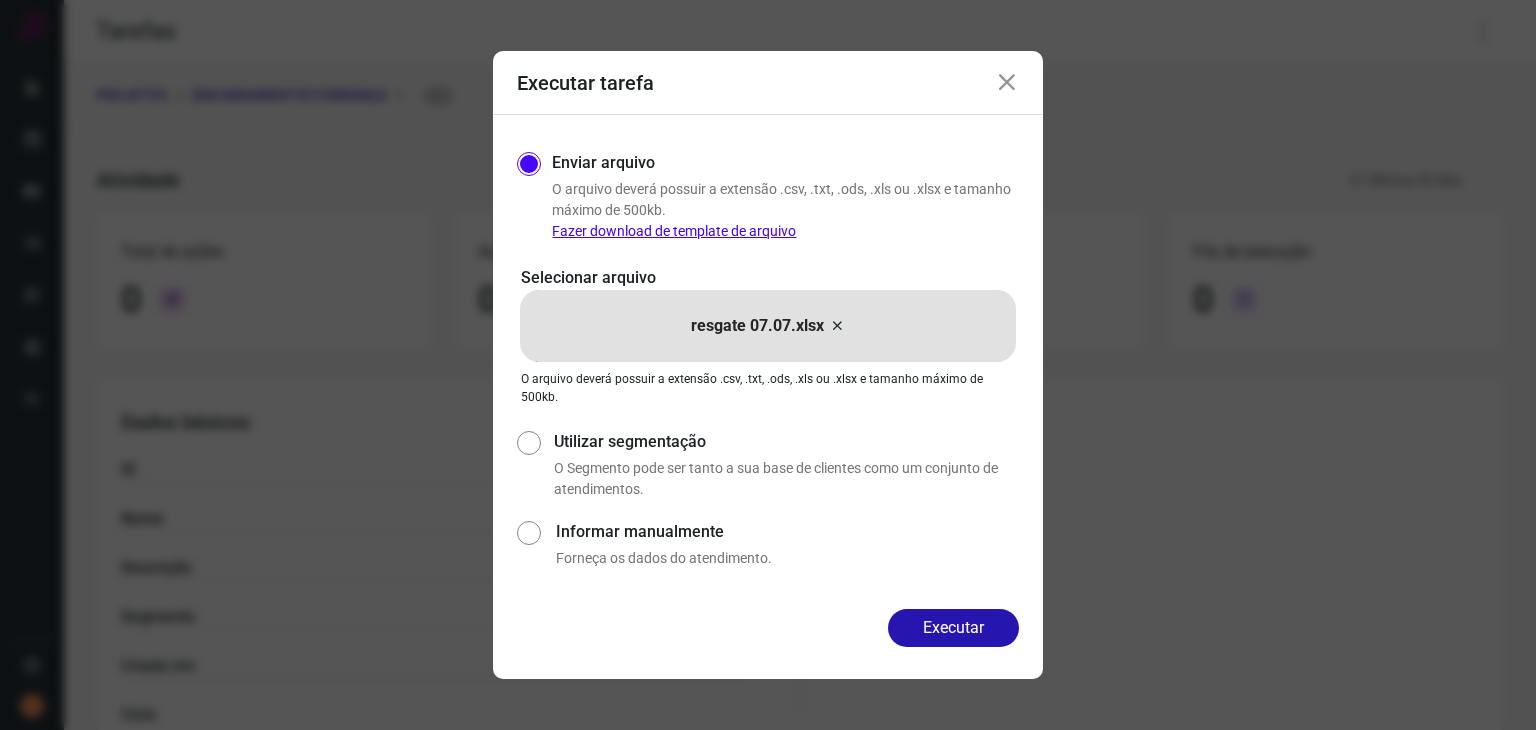 drag, startPoint x: 970, startPoint y: 629, endPoint x: 1000, endPoint y: 606, distance: 37.802116 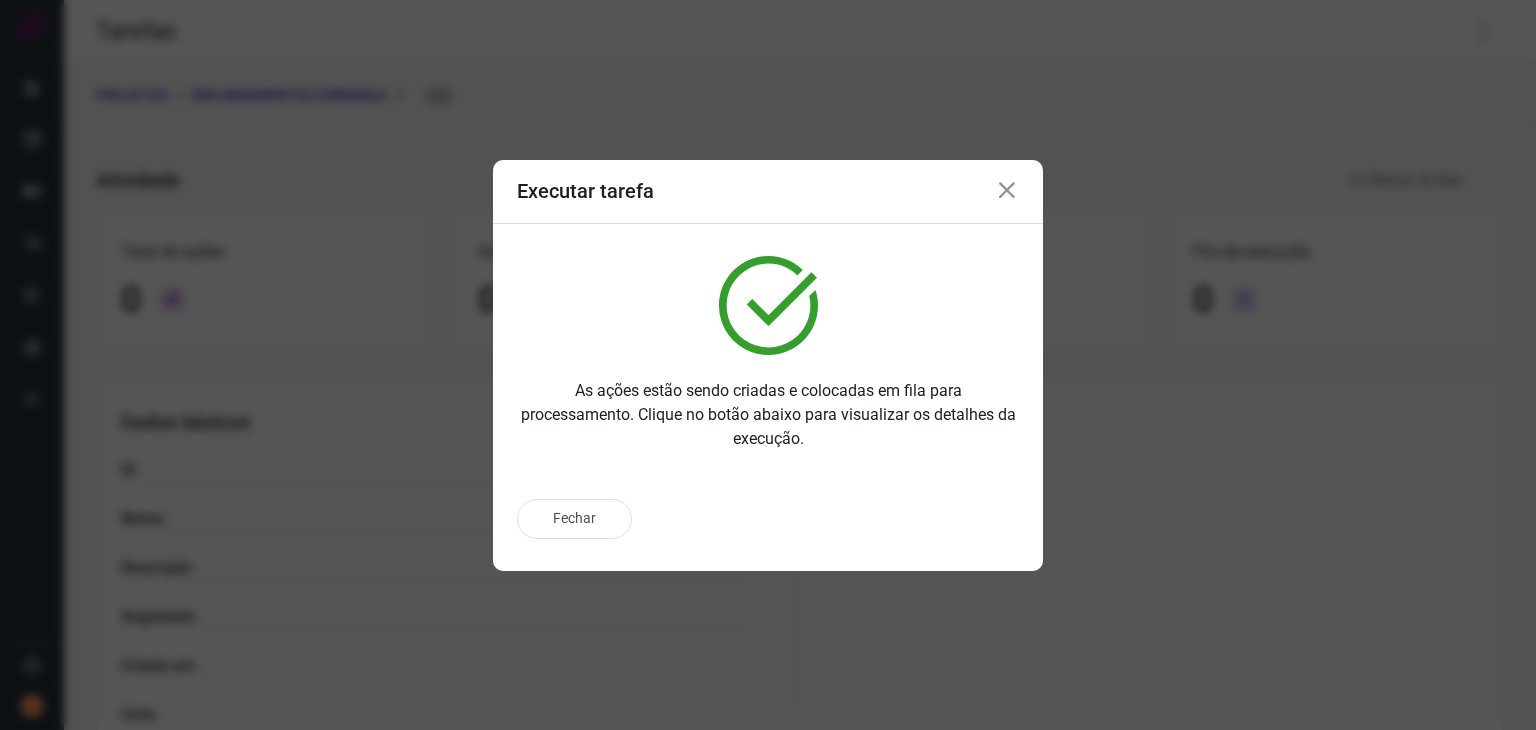 click on "As ações estão sendo criadas e colocadas em fila para processamento. Clique no botão abaixo para visualizar os detalhes da execução." at bounding box center [768, 415] 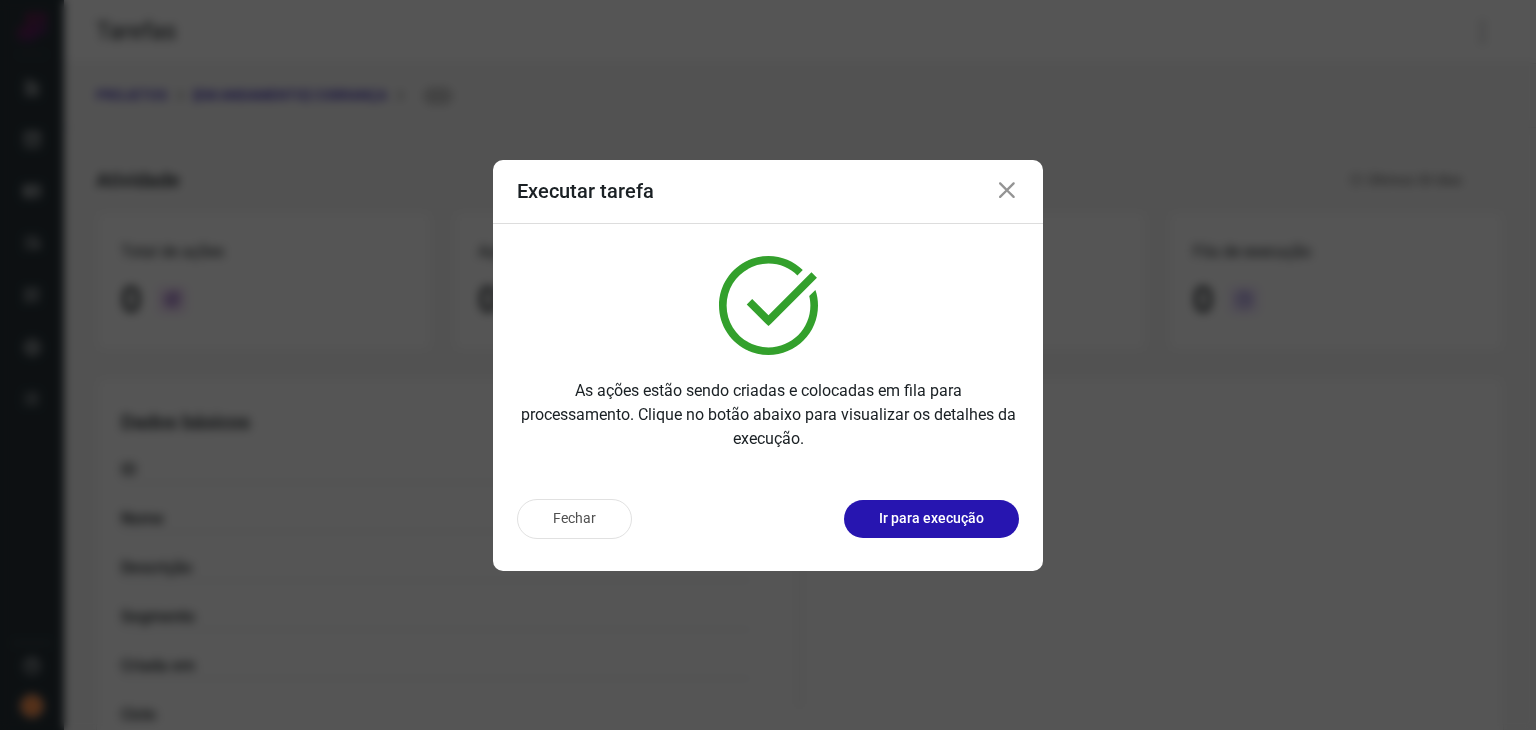 drag, startPoint x: 760, startPoint y: 247, endPoint x: 696, endPoint y: 461, distance: 223.36517 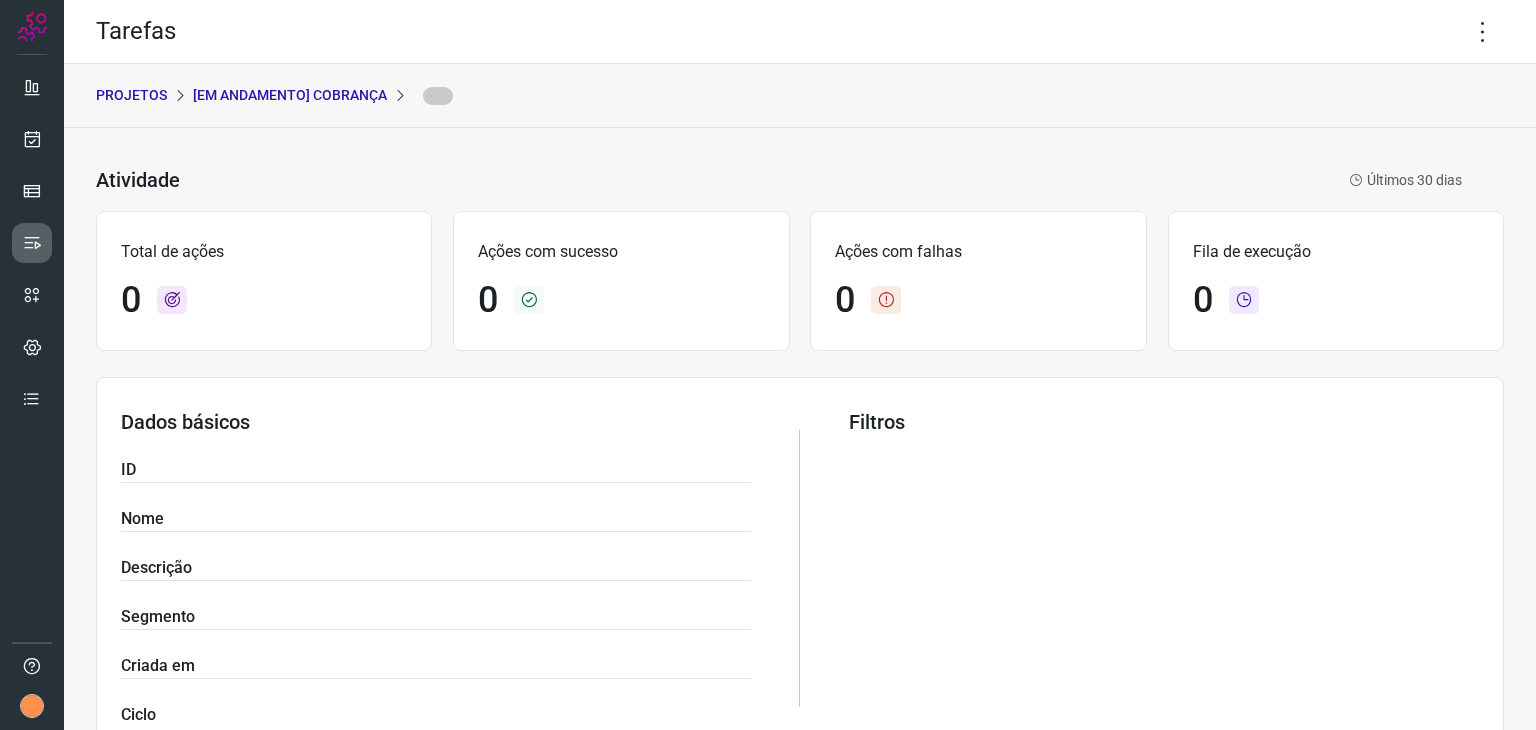 click at bounding box center [32, 243] 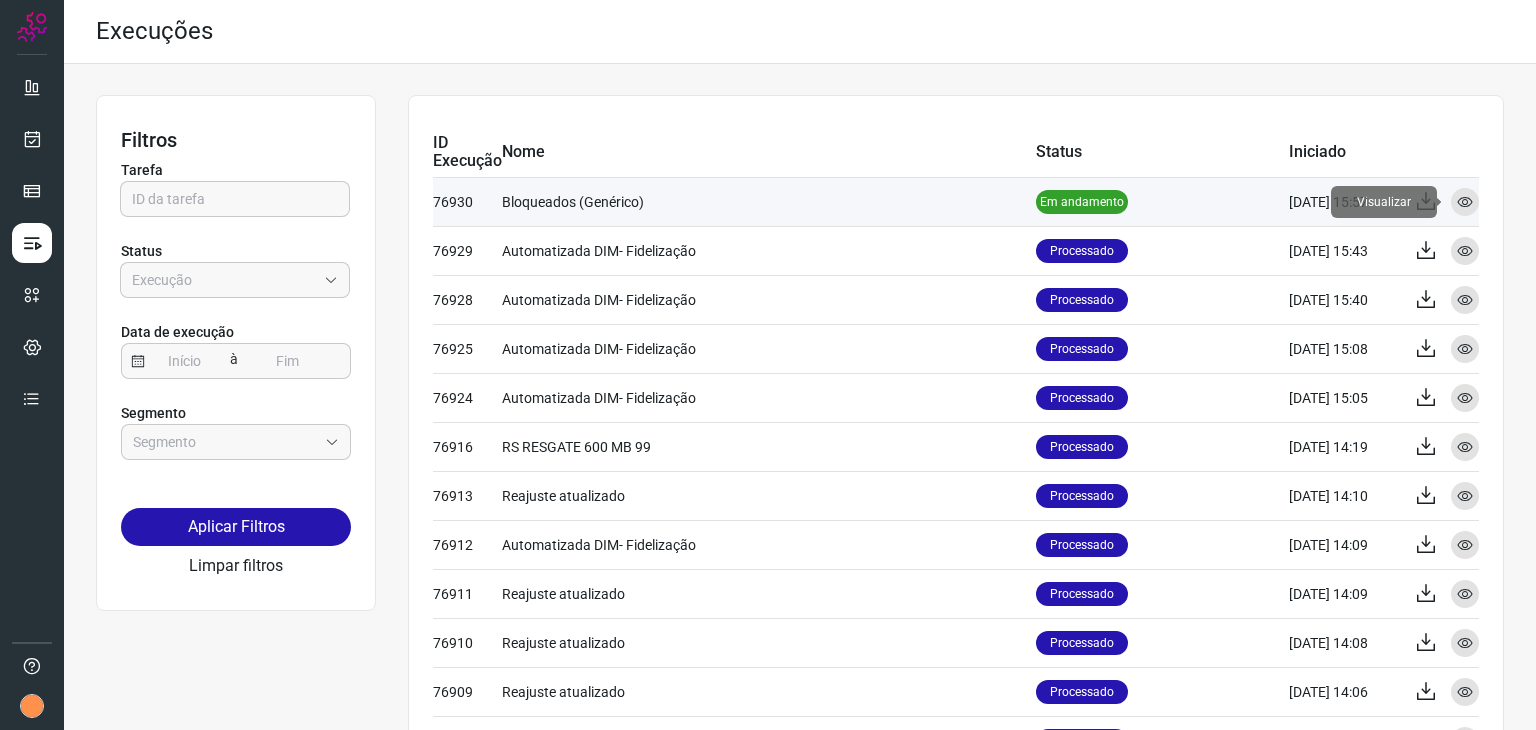 click at bounding box center [1465, 202] 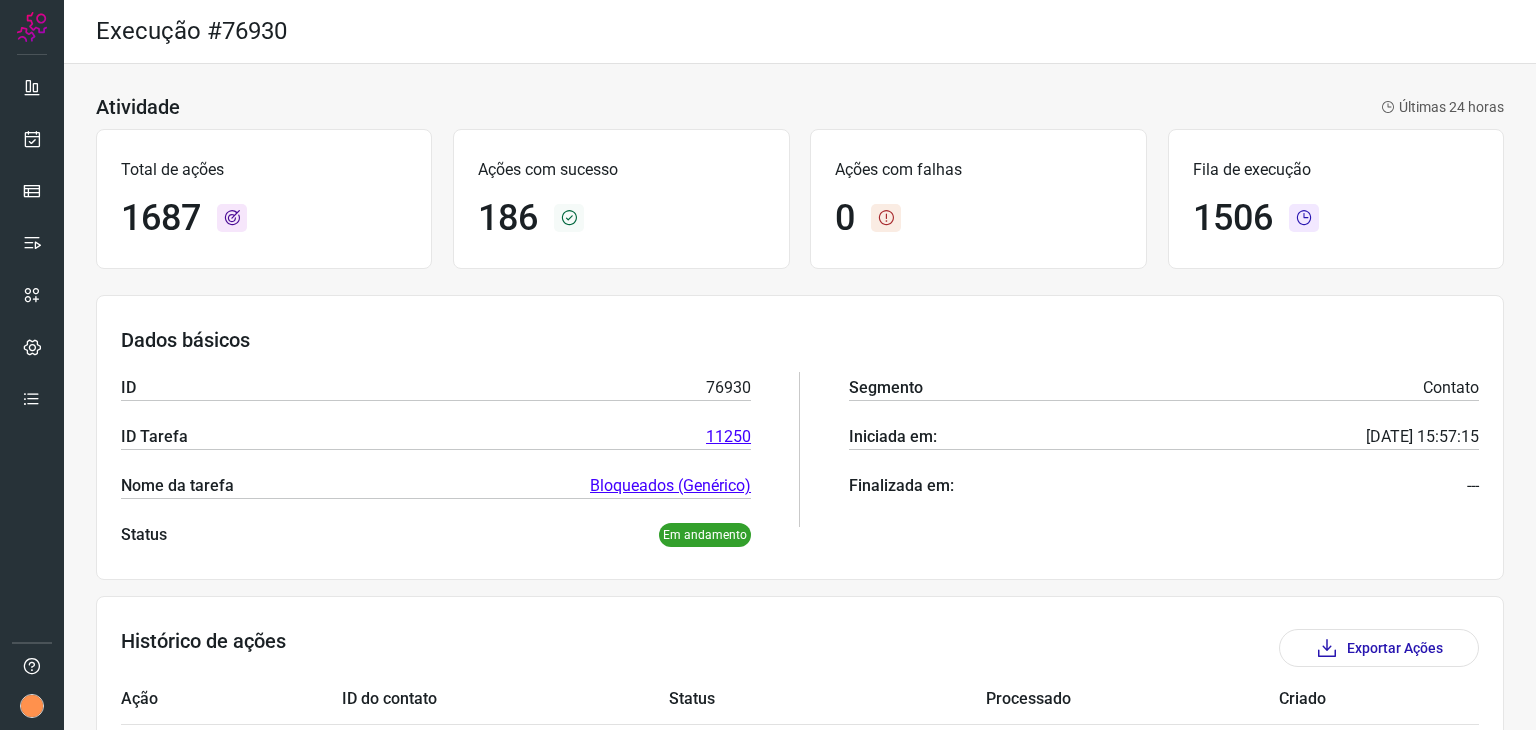 click on "Ações com falhas 0" at bounding box center [978, 199] 